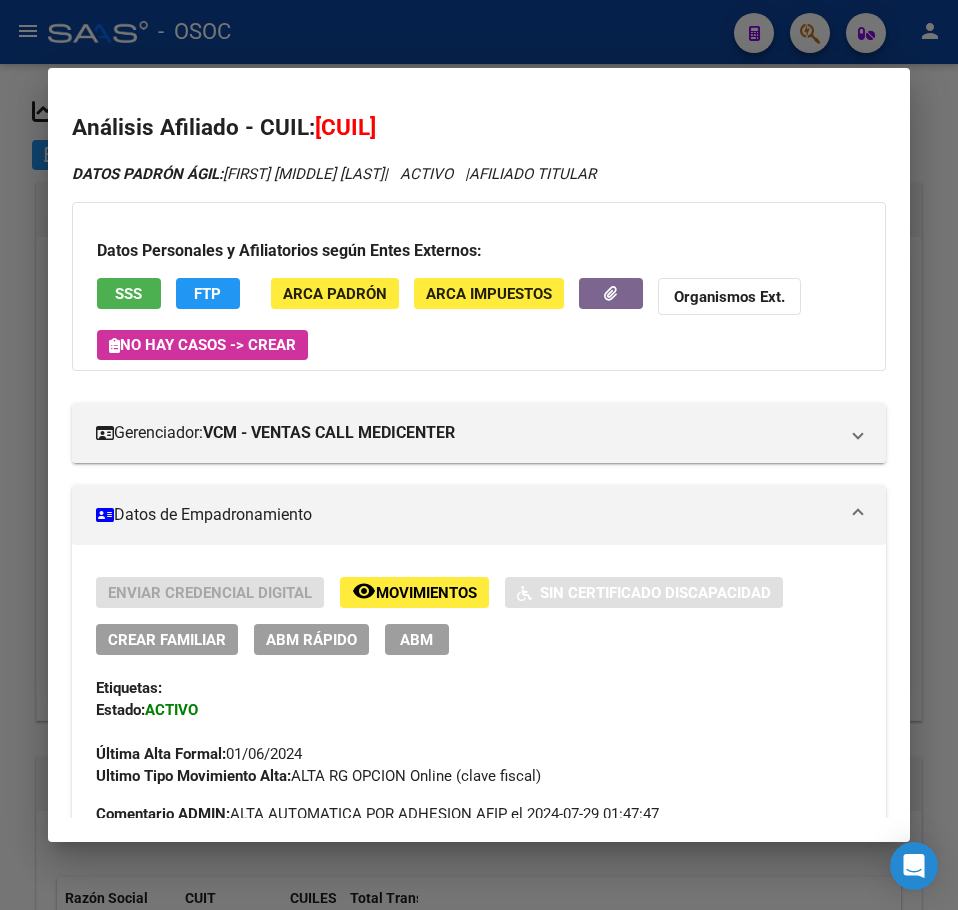scroll, scrollTop: 0, scrollLeft: 0, axis: both 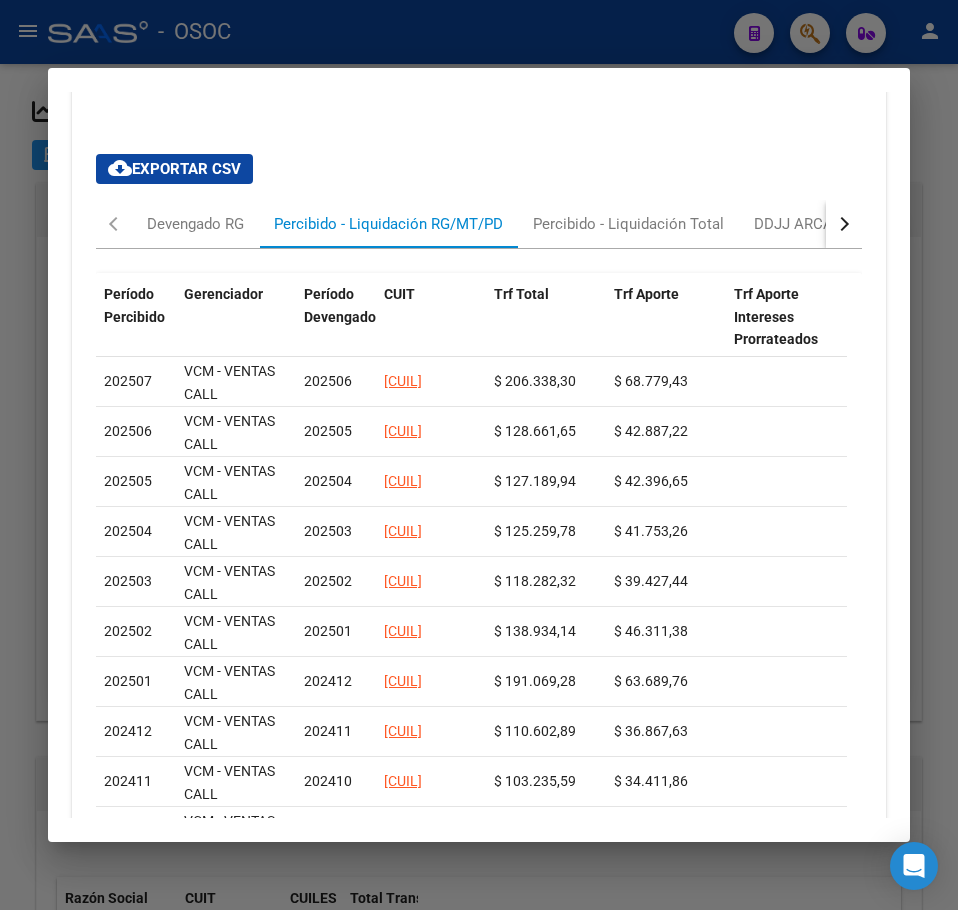 click at bounding box center (479, 455) 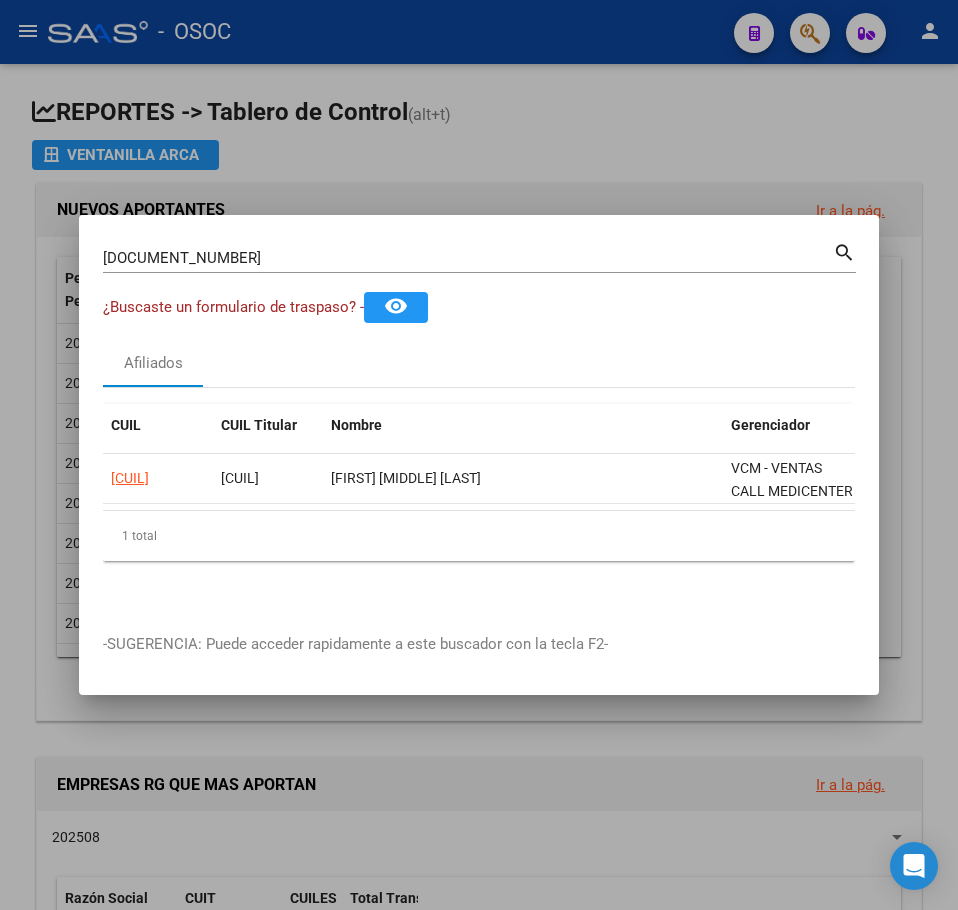 click on "24718498 Buscar (apellido, dni, cuil, nro traspaso, cuit, obra social) search" at bounding box center [479, 265] 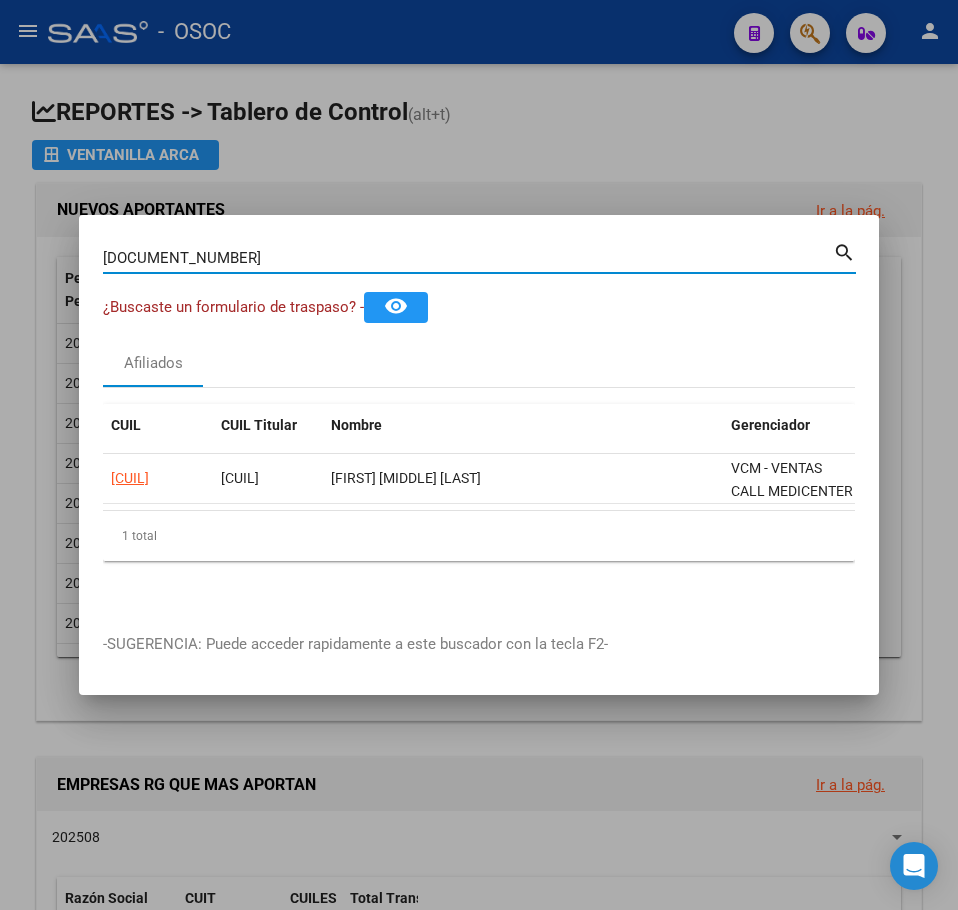 paste on "3532530" 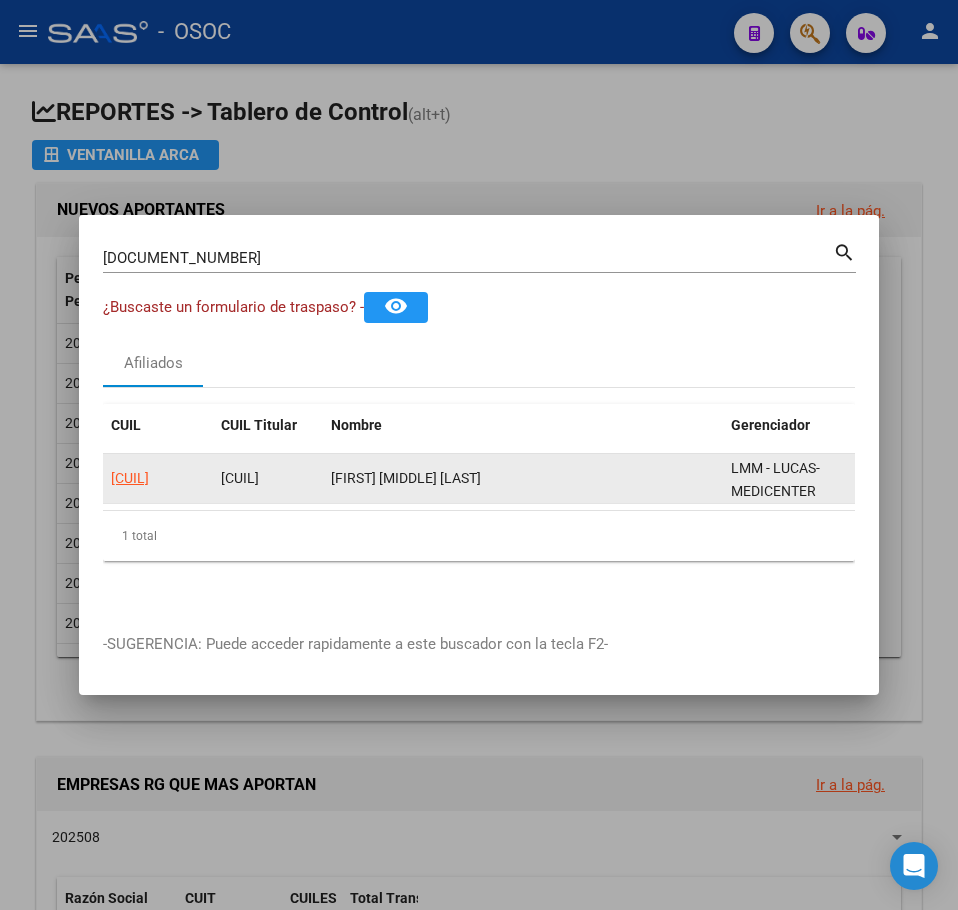 click on "20353253086" 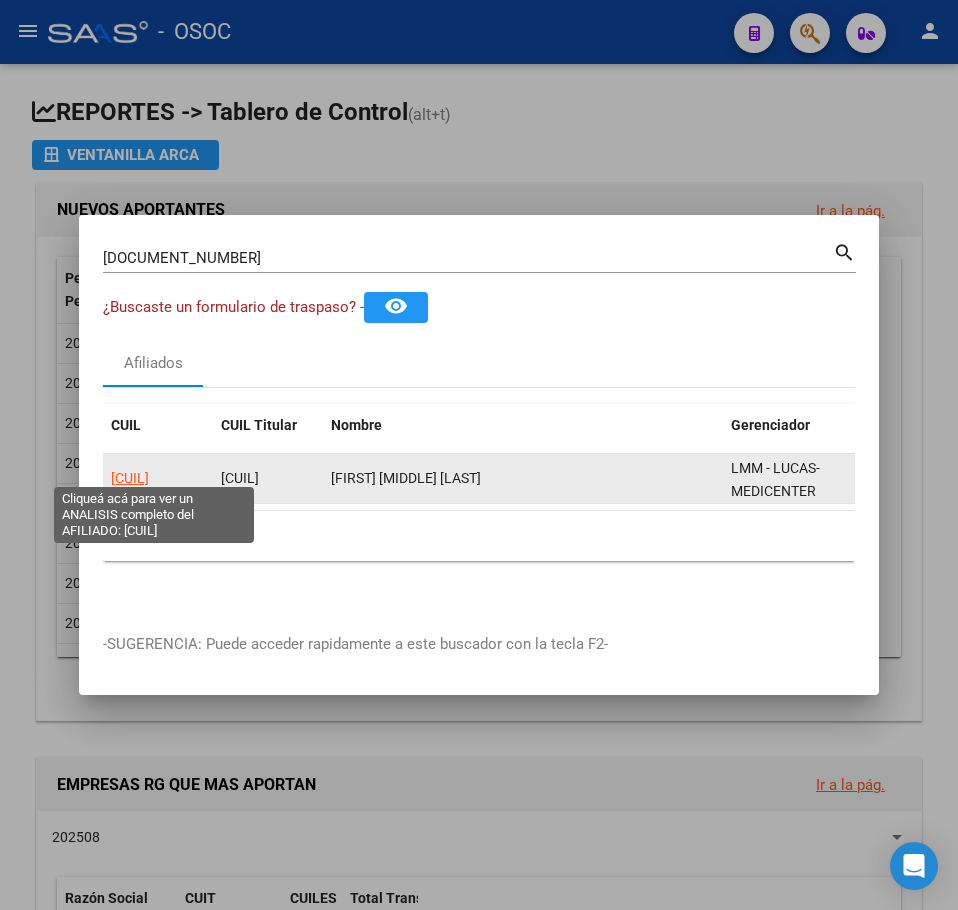 click on "20353253086" 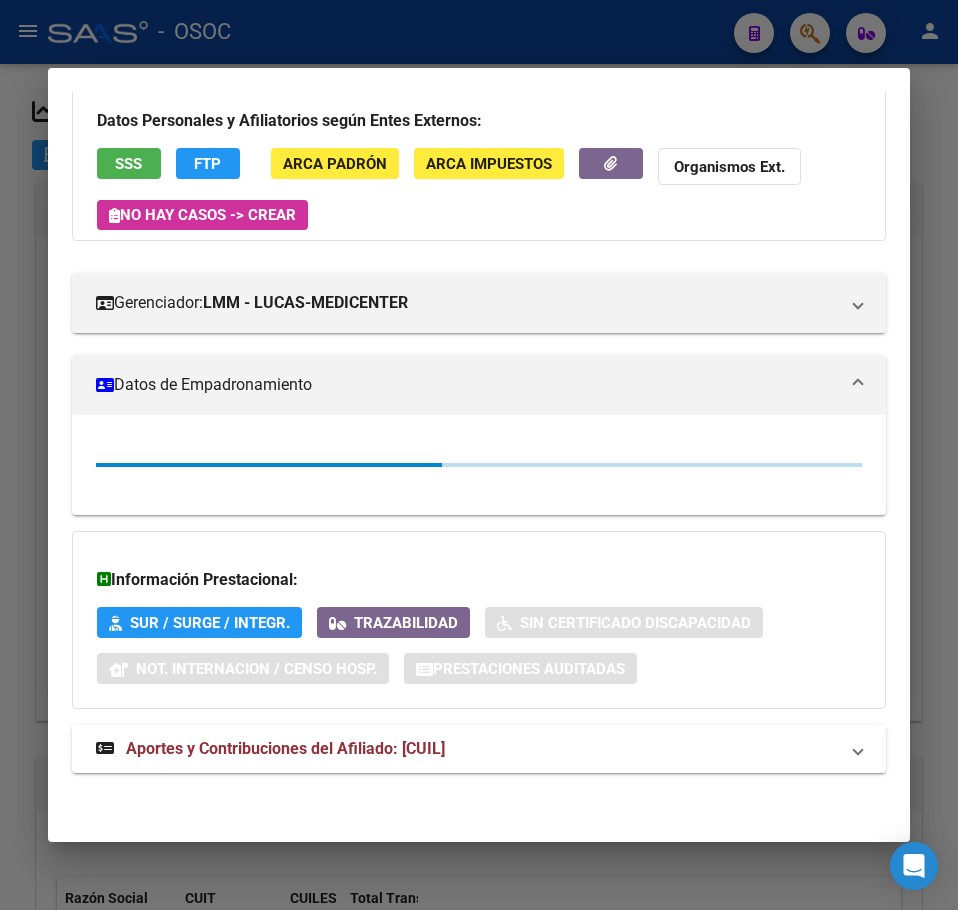 scroll, scrollTop: 131, scrollLeft: 0, axis: vertical 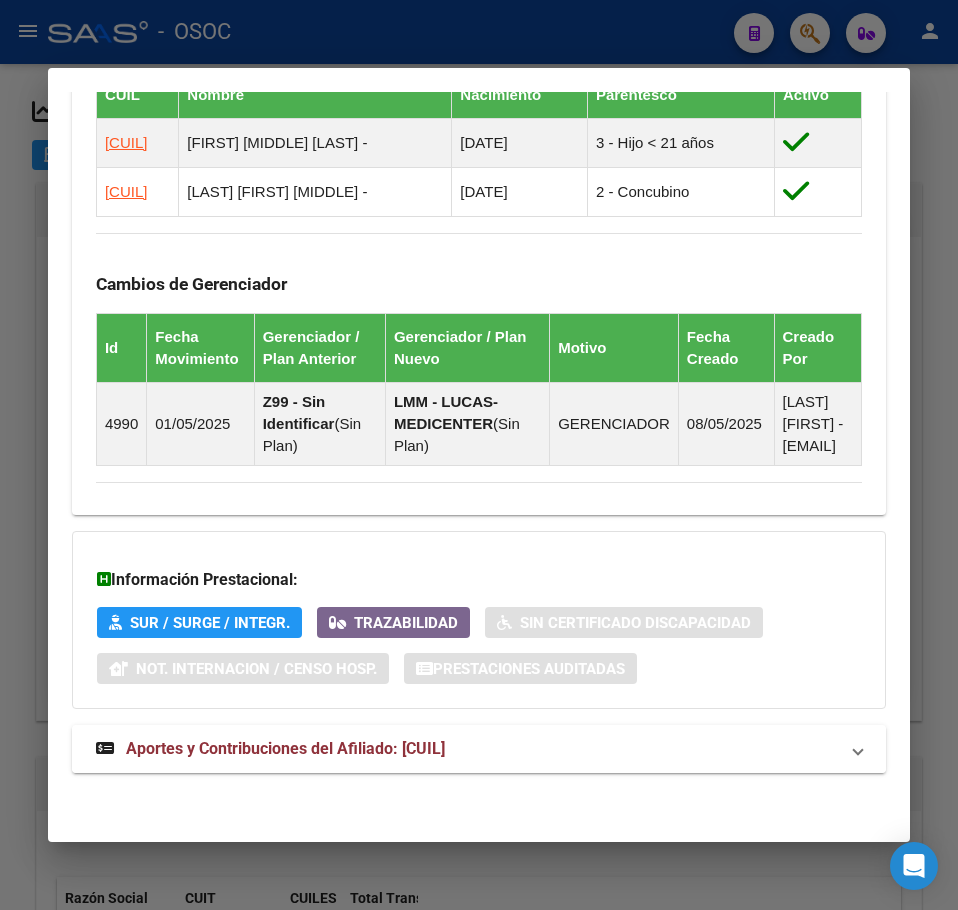 click on "Aportes y Contribuciones del Afiliado: 20353253086" at bounding box center [479, 749] 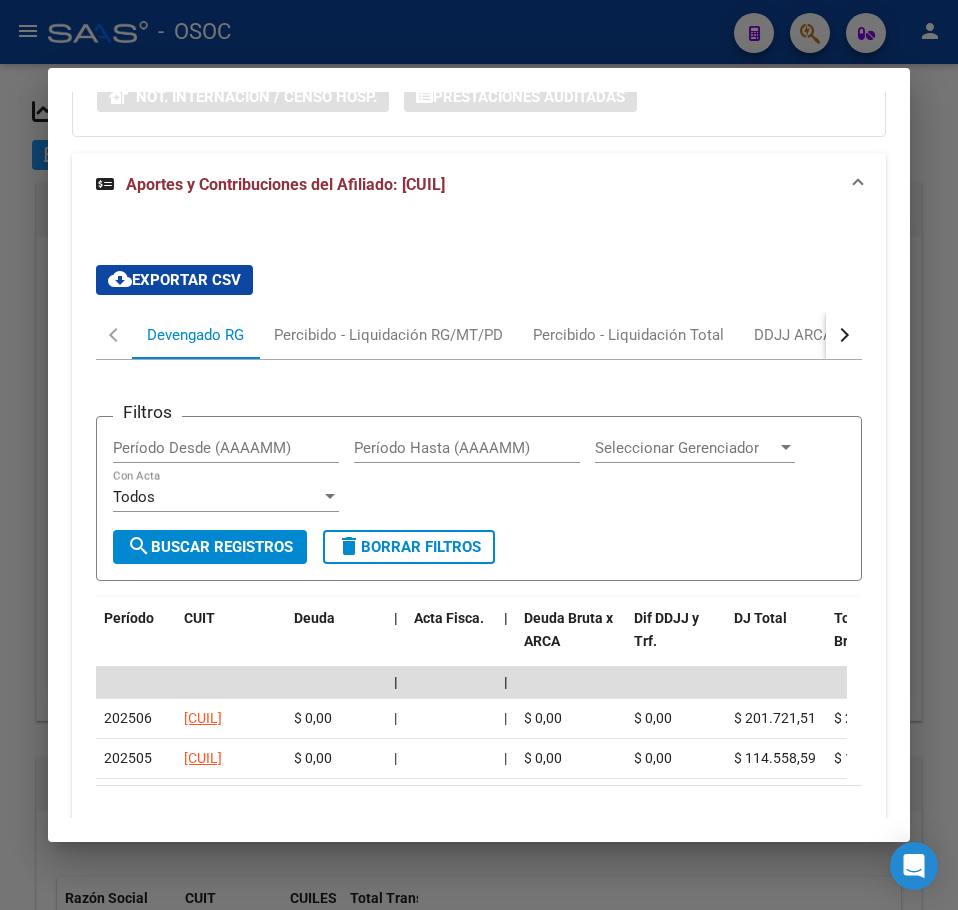 scroll, scrollTop: 2064, scrollLeft: 0, axis: vertical 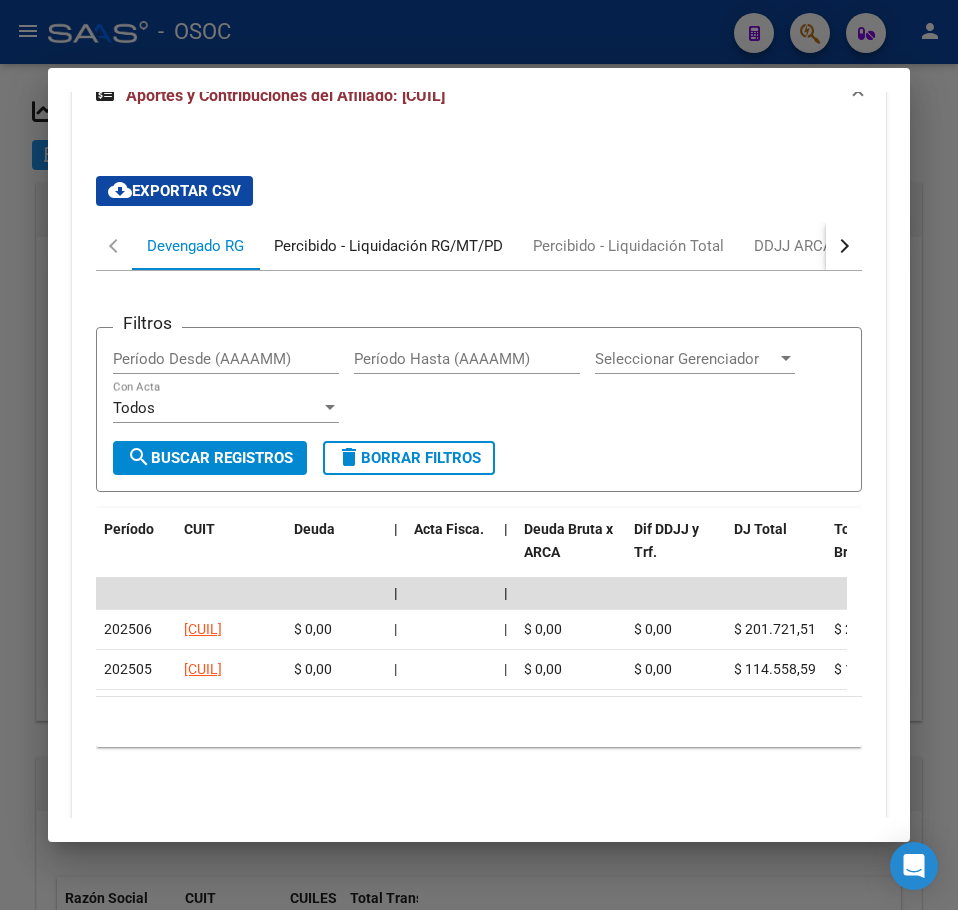click on "Percibido - Liquidación RG/MT/PD" at bounding box center (388, 246) 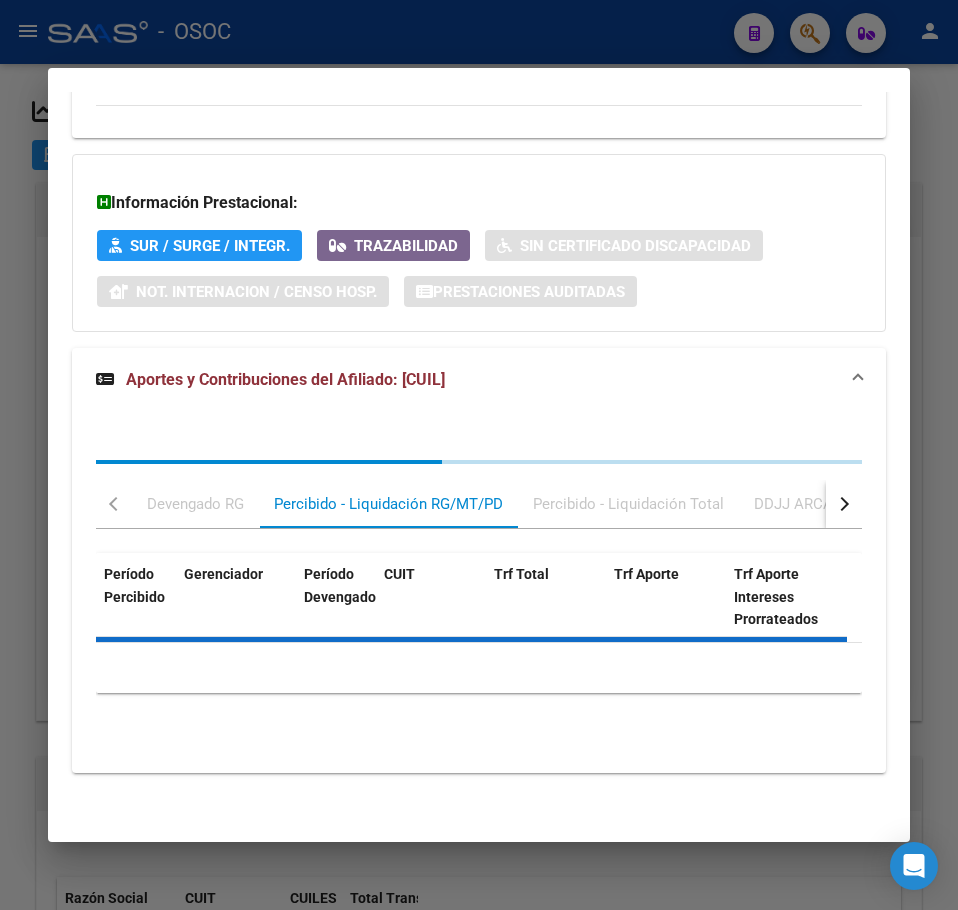 scroll, scrollTop: 1966, scrollLeft: 0, axis: vertical 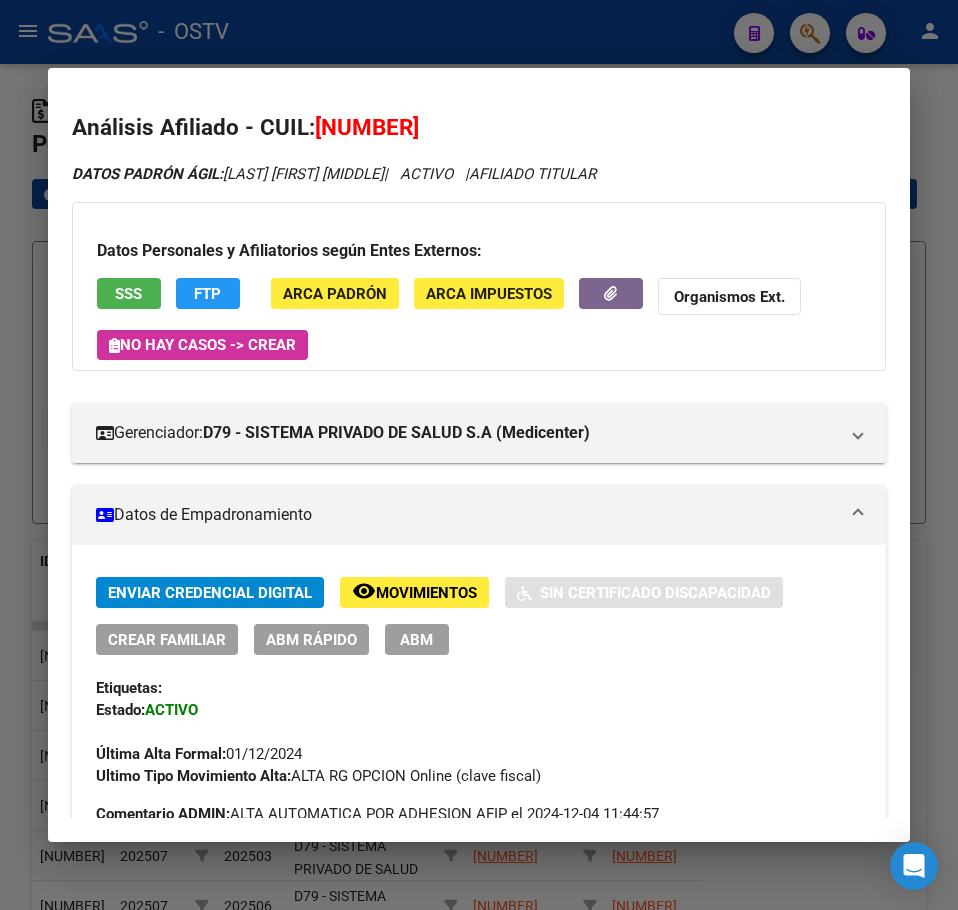 click on "Análisis Afiliado - CUIL:  [NUMBER] DATOS PADRÓN ÁGIL:  [LAST] [FIRST] [MIDDLE]                > | > ACTIVO > | >   AFILIADO TITULAR  Datos Personales y Afiliatorios según Entes Externos: SSS FTP ARCA Padrón ARCA Impuestos Organismos Ext. > No hay casos -> Crear
> Gerenciador: > > D79 - SISTEMA PRIVADO DE SALUD S.A (Medicenter) Atención telefónica: Solicitar Cartilla al: > [PHONE] Atencion al Socio: > [PHONE] Mail:: > afiliaciones@example.com Atención emergencias: Servicio de Emergencia: > [PHONE] (Opcion 1) Otros Datos Útiles: > > Datos de Empadronamiento  Enviar Credencial Digital remove_red_eye Movimientos > > Sin Certificado Discapacidad Crear Familiar ABM Rápido ABM Etiquetas: Estado: ACTIVO Última Alta Formal:  [DATE] Ultimo Tipo Movimiento Alta:  ALTA RG OPCION Online (clave fiscal) Comentario ADMIN:  ALTA AUTOMATICA POR ADHESION AFIP el [DATE] [TIME] DATOS DEL AFILIADO Apellido: > > [LAST] [FIRST] [MIDDLE]             CUIL: > [NUMBER] Documento:  M" at bounding box center [479, 455] 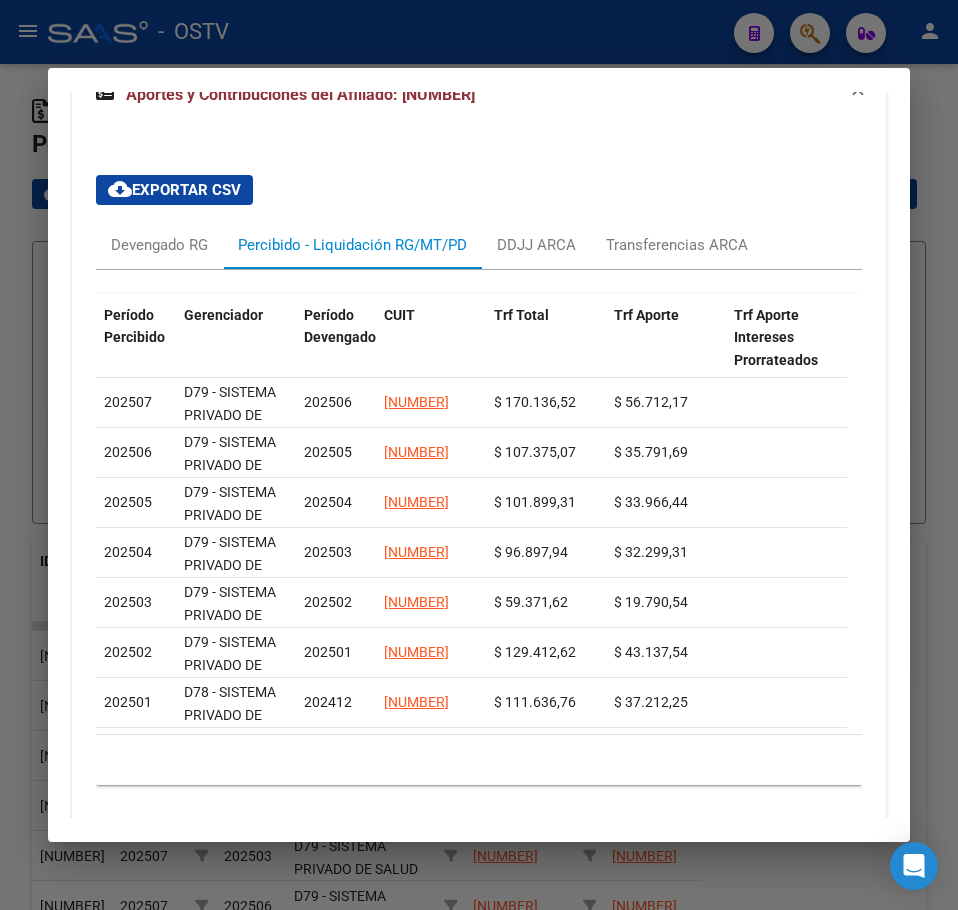 click at bounding box center (479, 455) 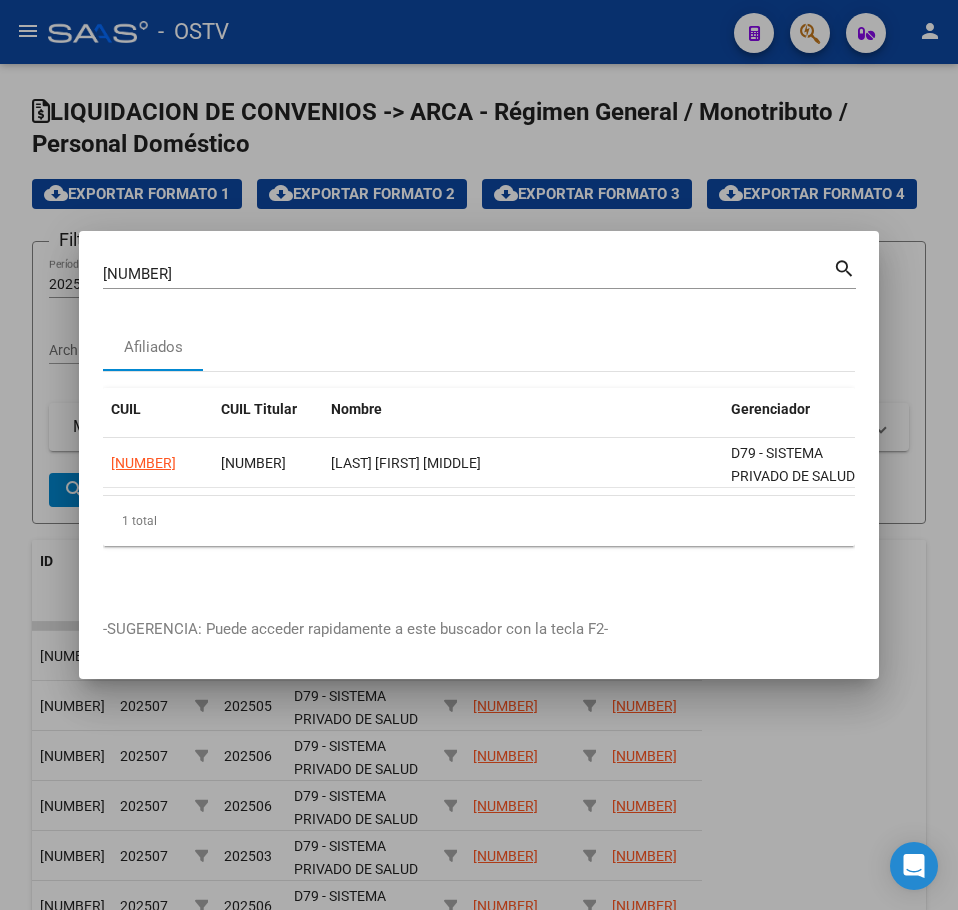 click on "[NUMBER]" at bounding box center [468, 274] 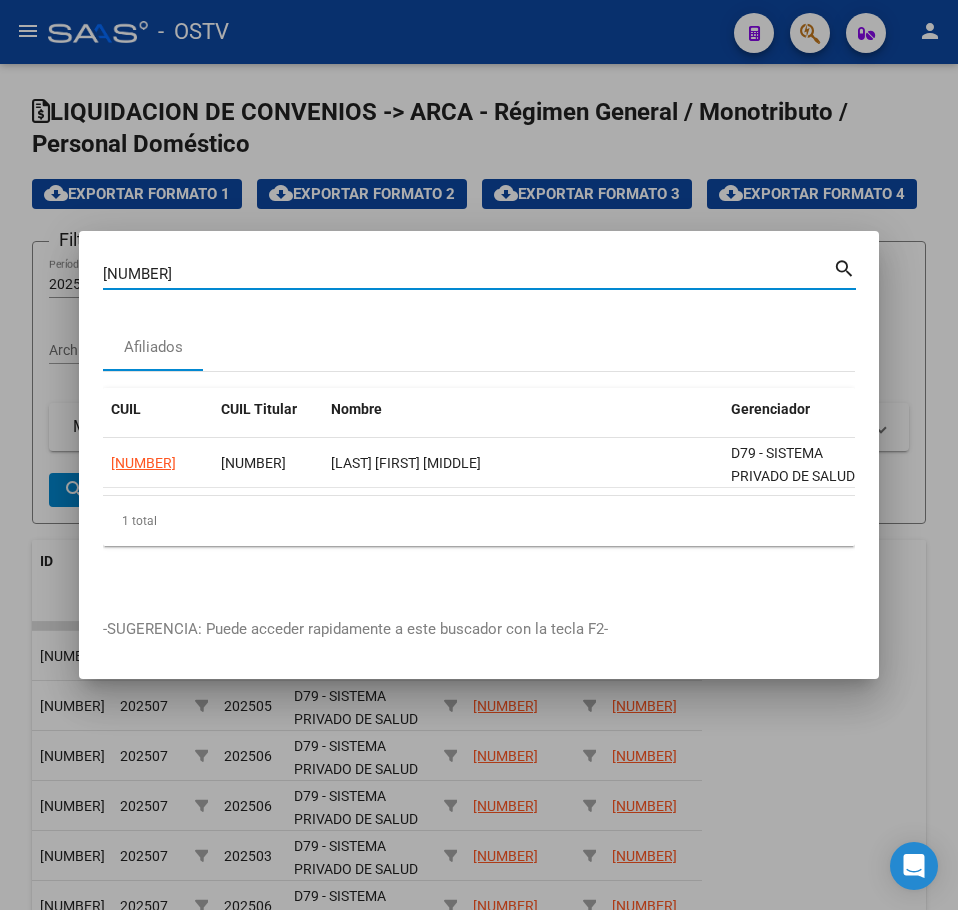 paste on "[NUMBER]" 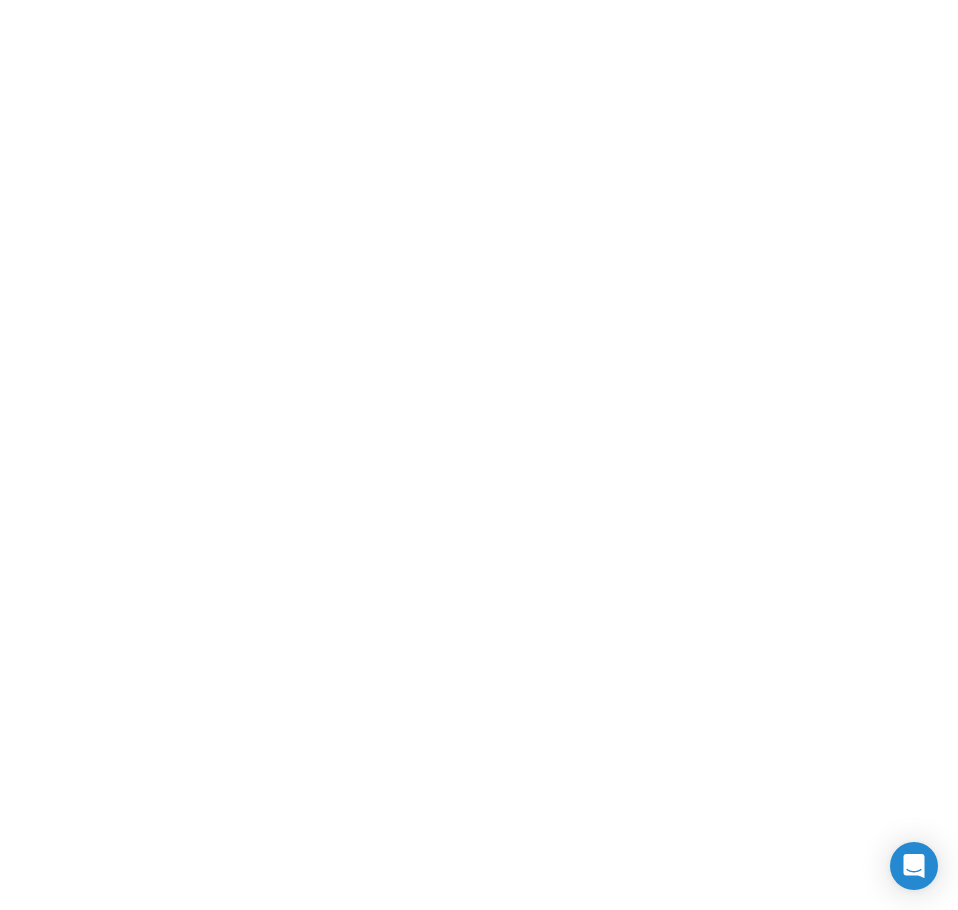 scroll, scrollTop: 0, scrollLeft: 0, axis: both 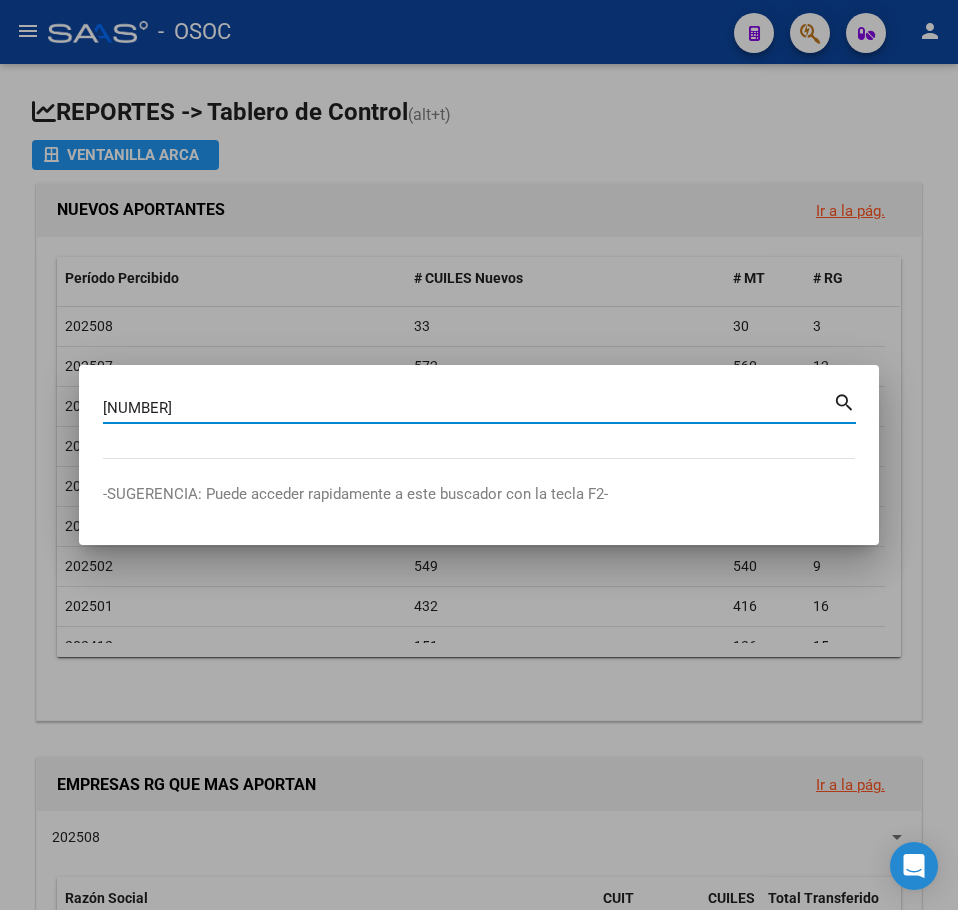 type on "[NUMBER]" 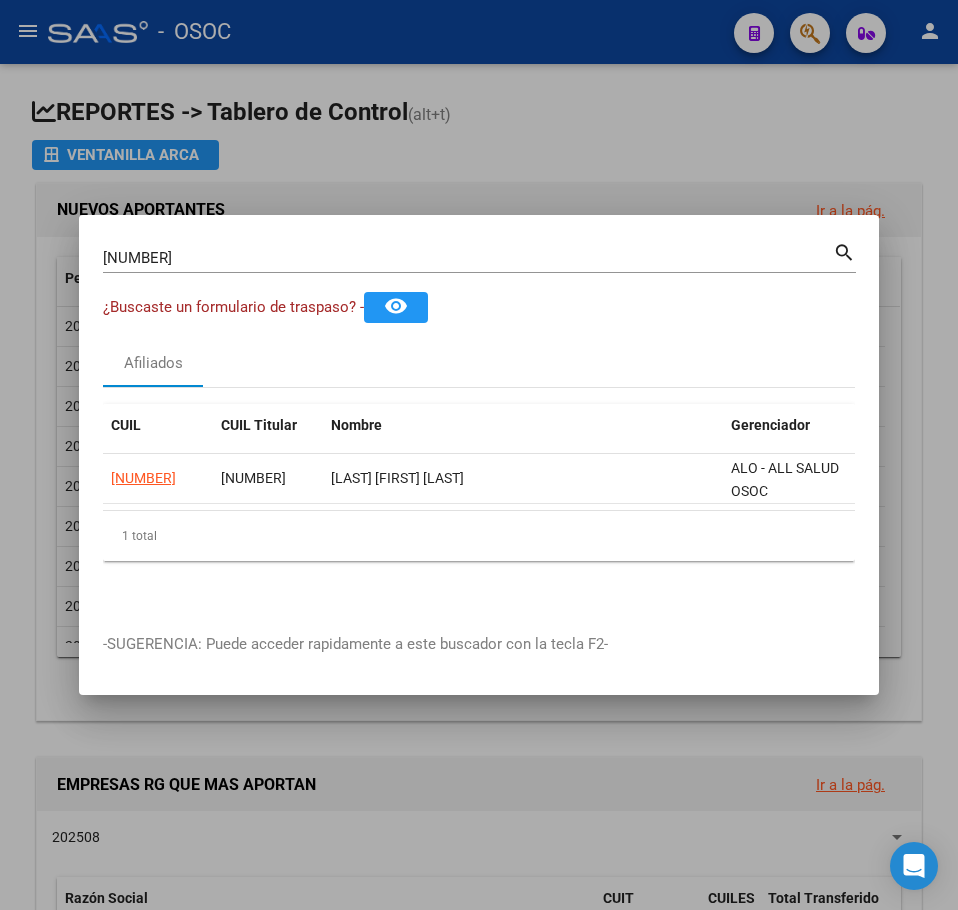 click on "20200247869" 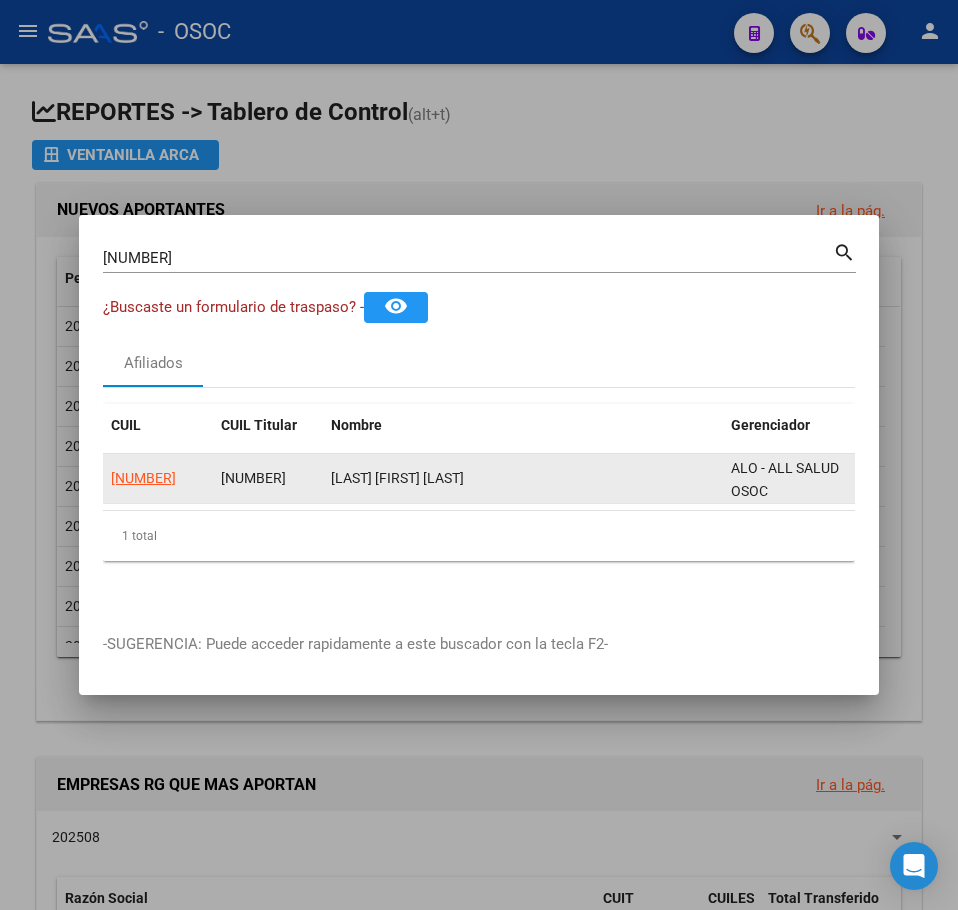 click on "20200247869" 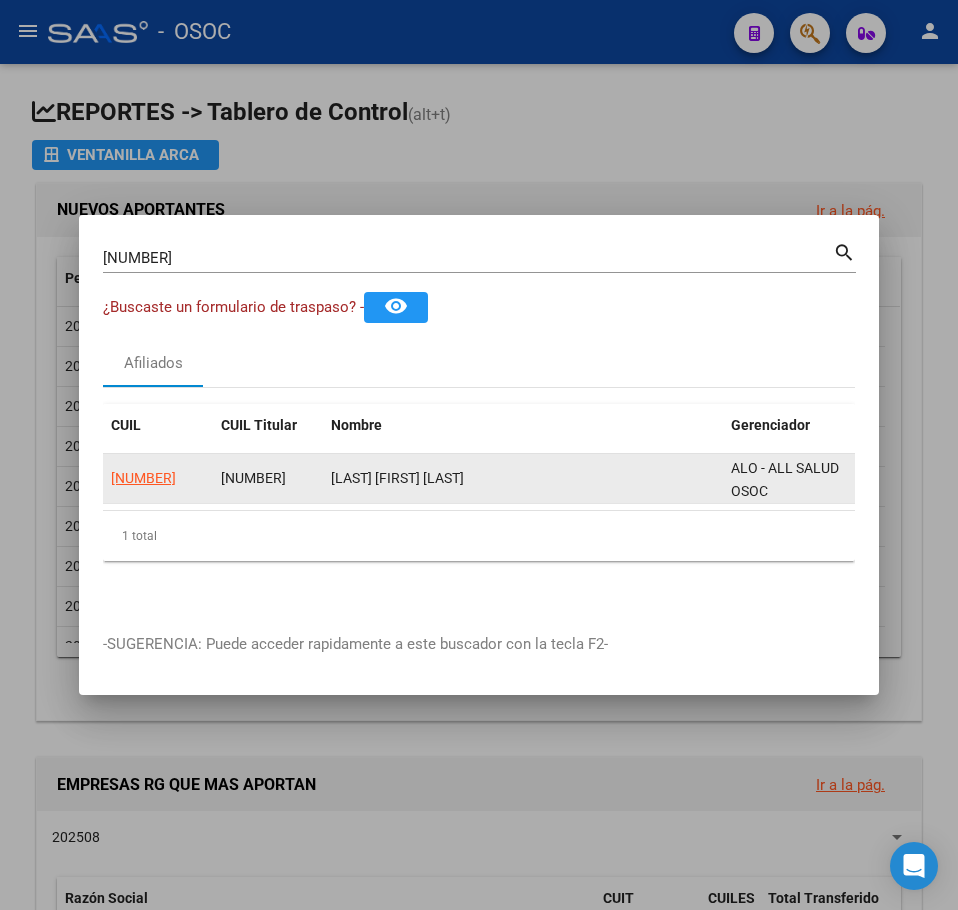 click on "20200247869" 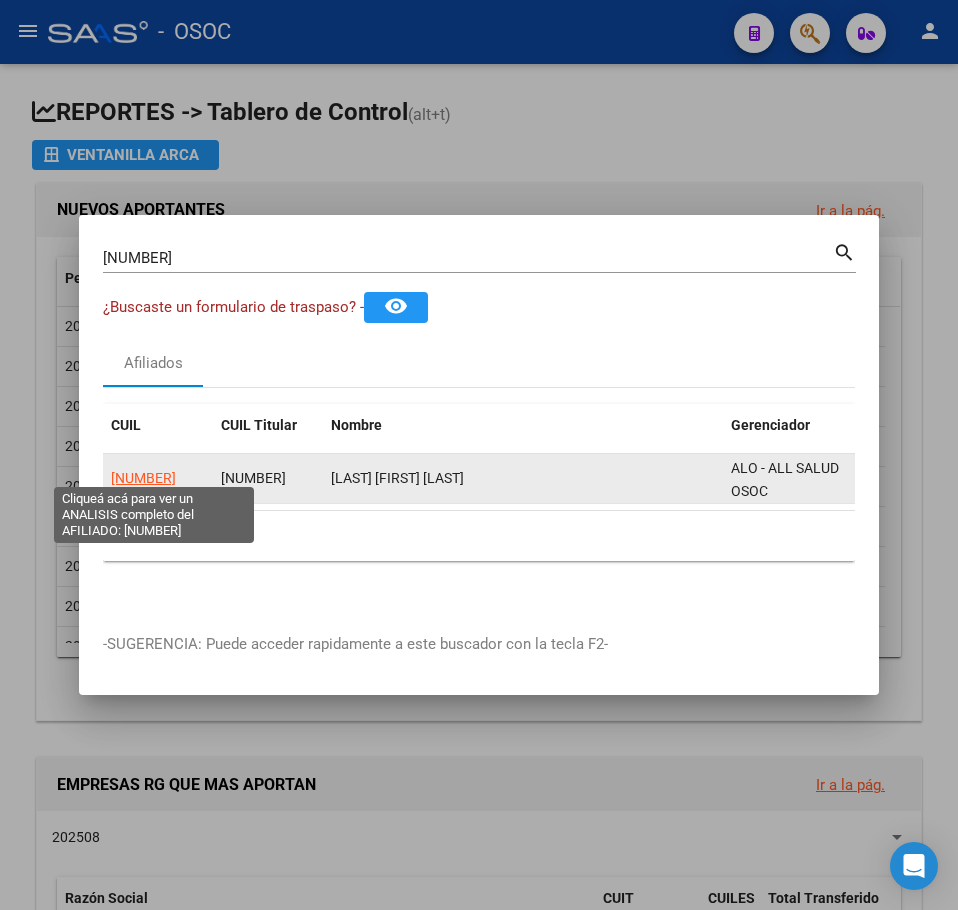 click on "20200247869" 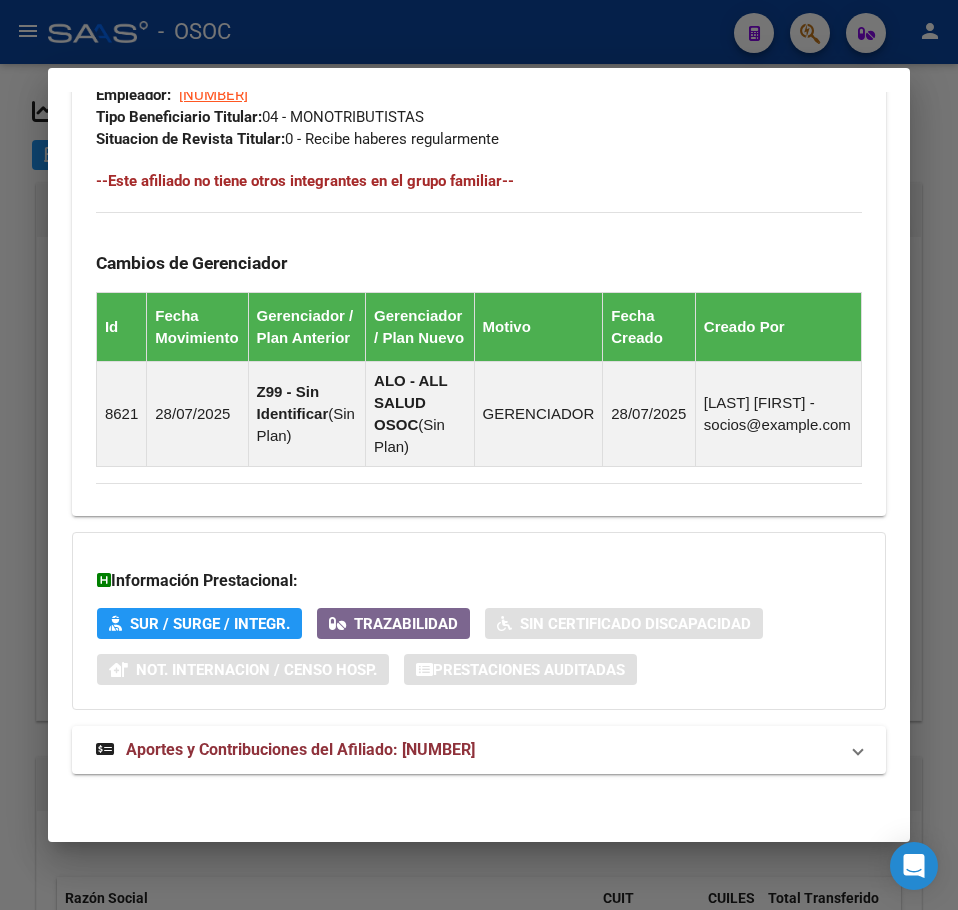 click on "DATOS PADRÓN ÁGIL:  BUSTOS MARCELO DANIEL               |   ACTIVO   |     AFILIADO TITULAR  Datos Personales y Afiliatorios según Entes Externos: SSS FTP ARCA Padrón ARCA Impuestos Organismos Ext.   No hay casos -> Crear
Gerenciador:      ALO - ALL SALUD OSOC Atención telefónica: Atención emergencias: Otros Datos Útiles:    Datos de Empadronamiento  Enviar Credencial Digital remove_red_eye Movimientos    Sin Certificado Discapacidad Crear Familiar ABM Rápido ABM Etiquetas: Estado: ACTIVO Última Alta Formal:  01/12/2024 Ultimo Tipo Movimiento Alta:  ALTA desde el Padrón Entregado x SSS Comentario ADMIN:  Migración Padrón Completo SSS el 2025-01-28 15:20:22 DATOS DEL AFILIADO Apellido:   BUSTOS MARCELO DANIEL          CUIL:  20200247869 Documento:  DU - DOCUMENTO UNICO 20024786  Nacionalidad:  ARGENTINA Parentesco:  0 - Titular Estado Civil:  Soltero Discapacitado:    NO (00) Sexo:  M Nacimiento:  02/06/1968 Edad:  57  Teléfono Particular:  1122831545           Provincia:  1754" at bounding box center (479, -164) 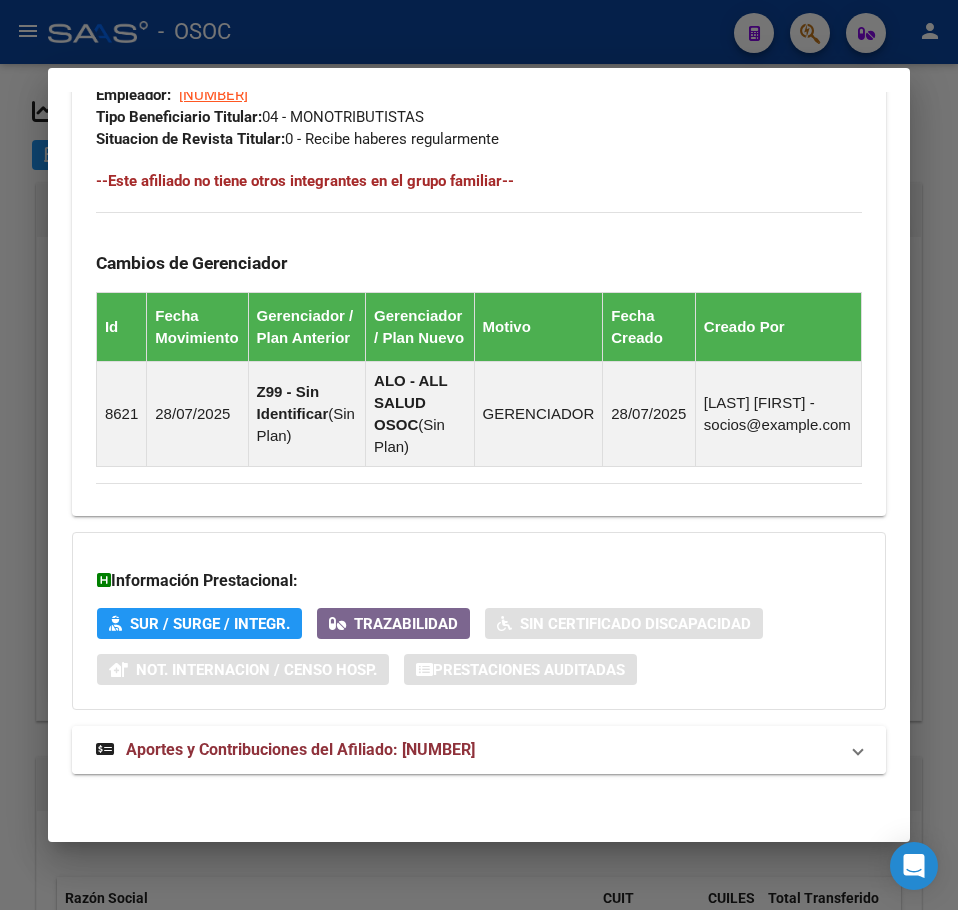 click on "Aportes y Contribuciones del Afiliado: 20200247869" at bounding box center (479, 750) 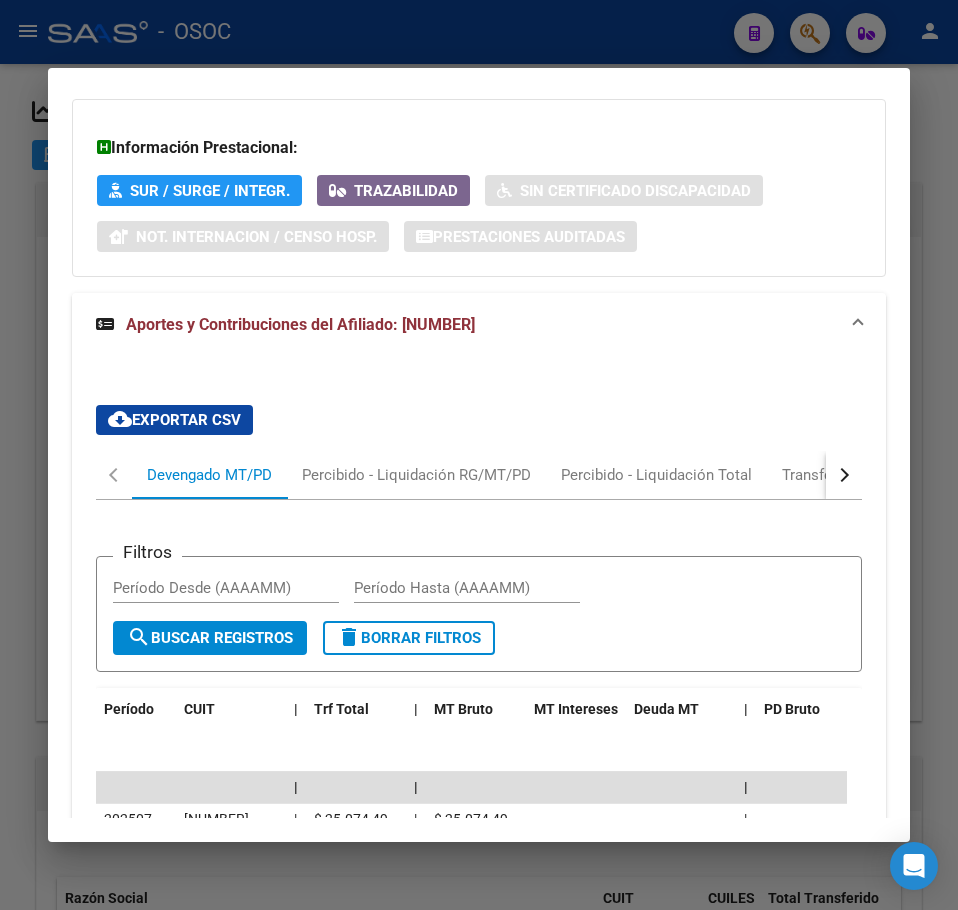 scroll, scrollTop: 1825, scrollLeft: 0, axis: vertical 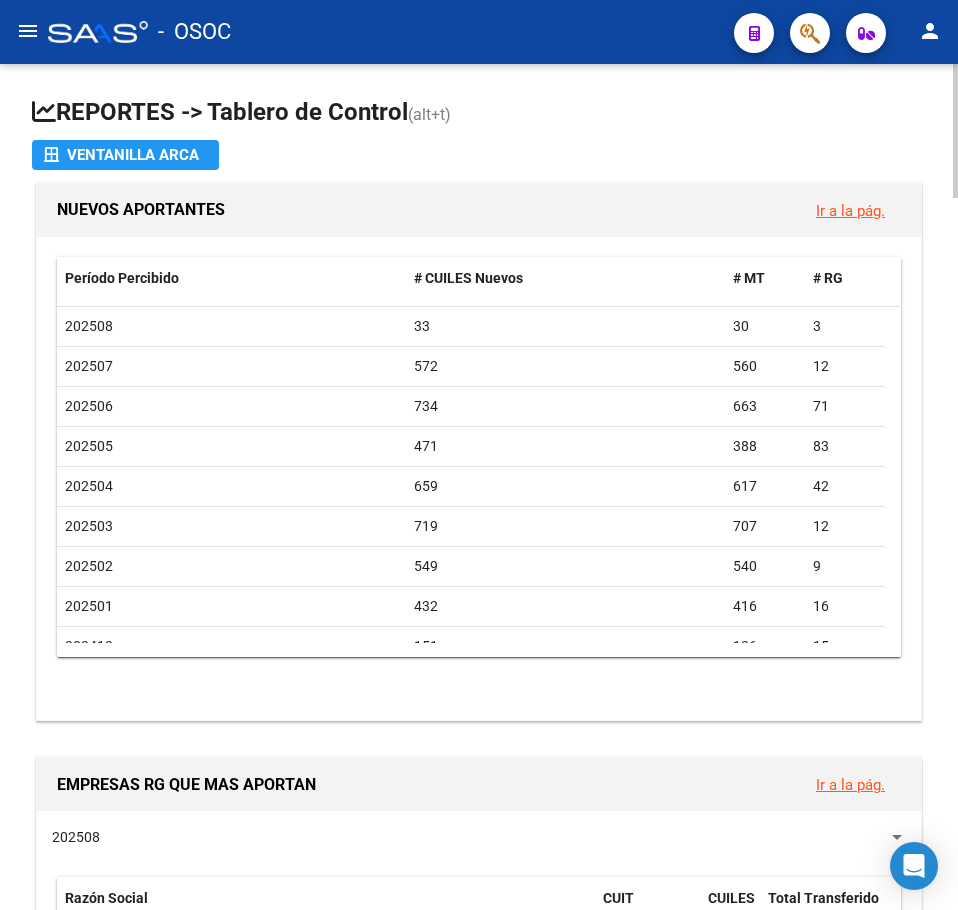 click on "REPORTES -> Tablero de Control  (alt+t)" 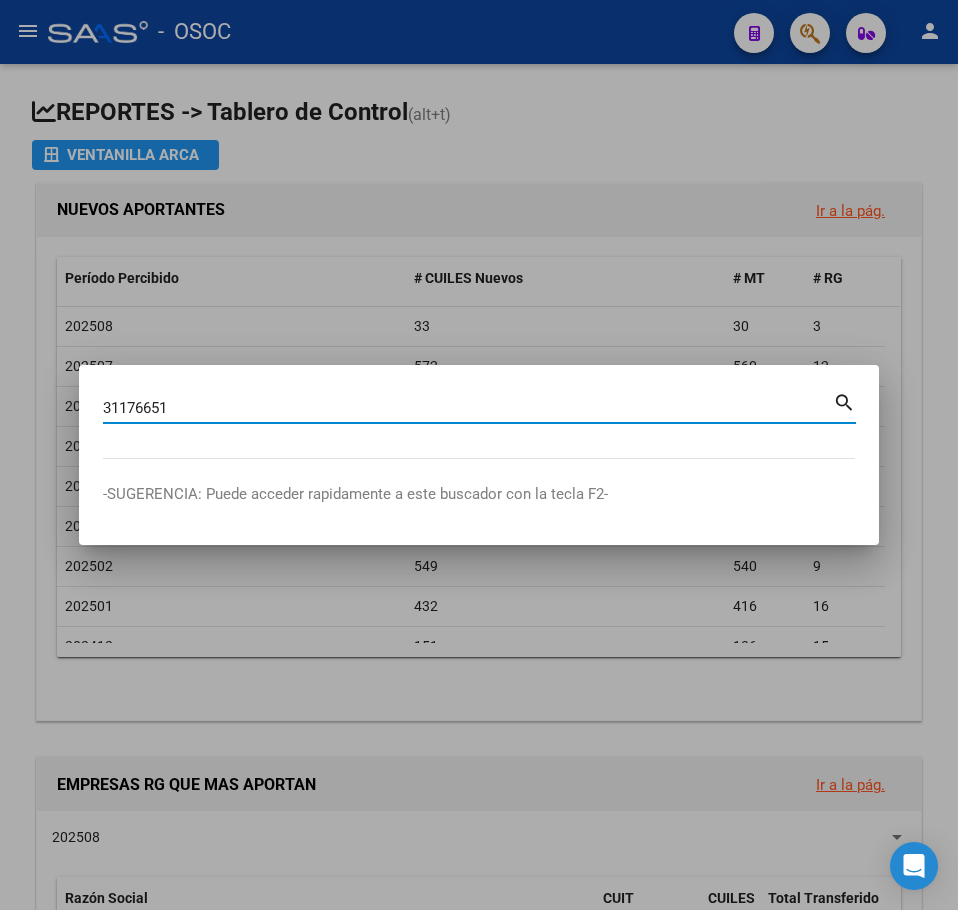 type on "31176651" 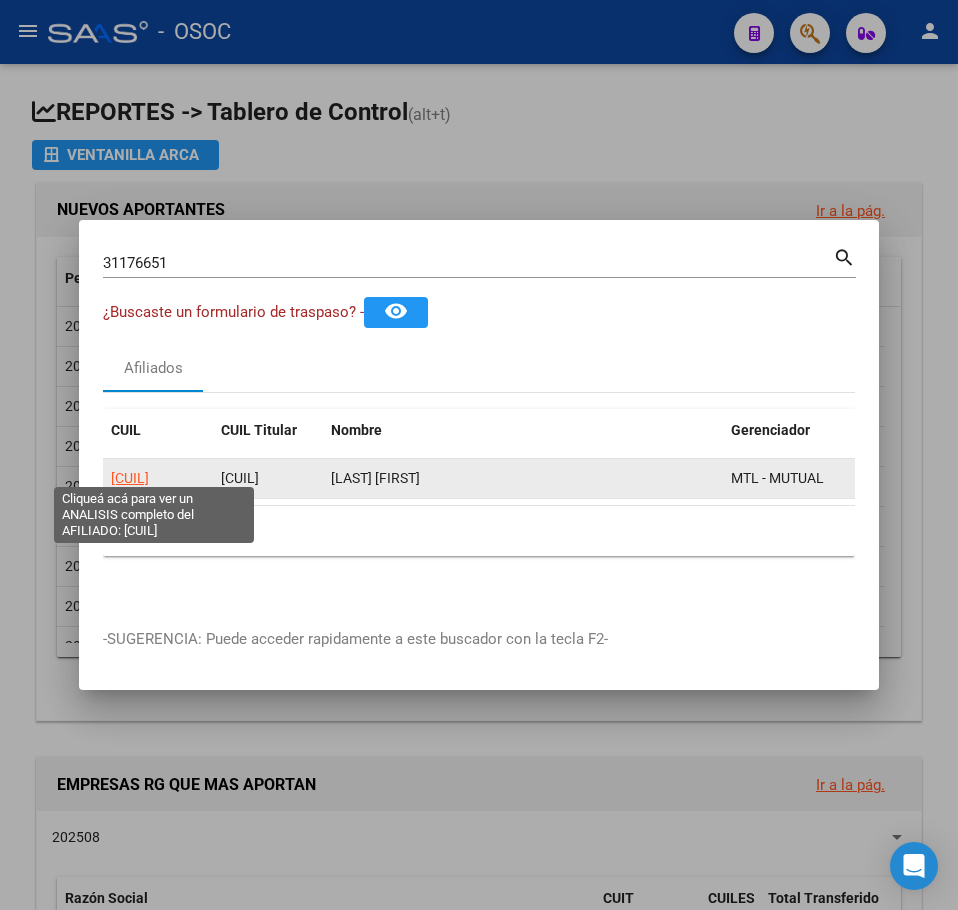 click on "20311766512" 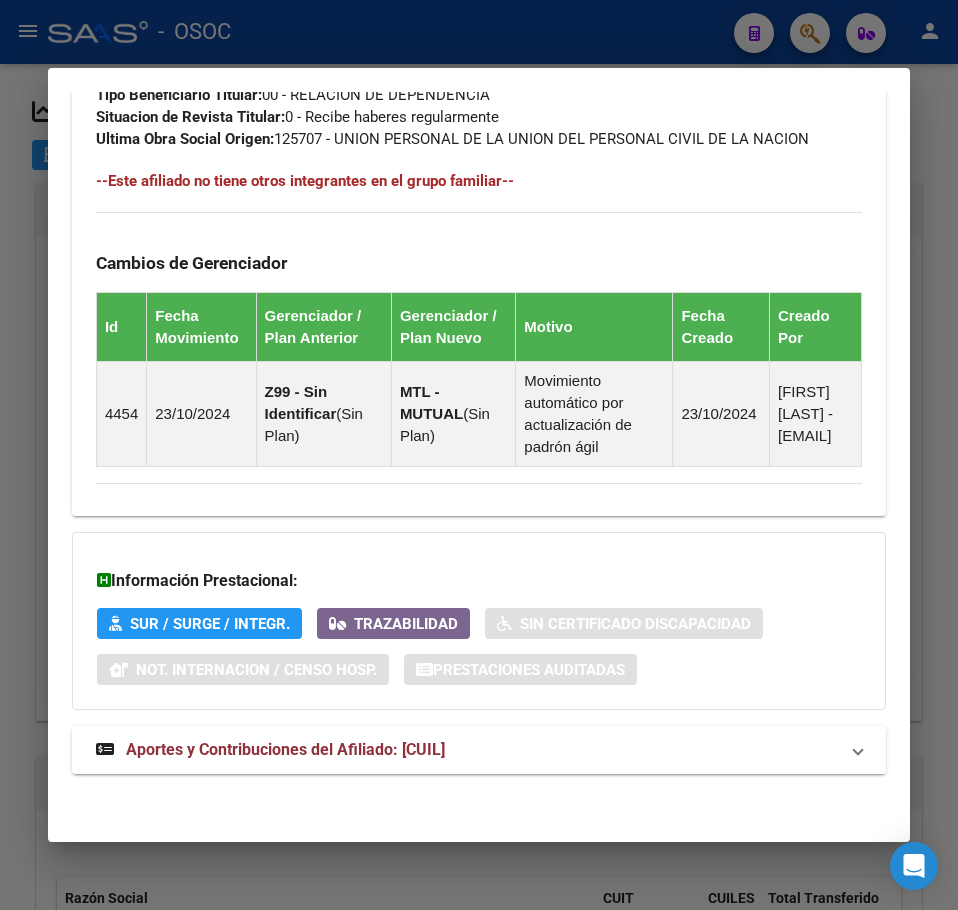 drag, startPoint x: 385, startPoint y: 741, endPoint x: 415, endPoint y: 660, distance: 86.37708 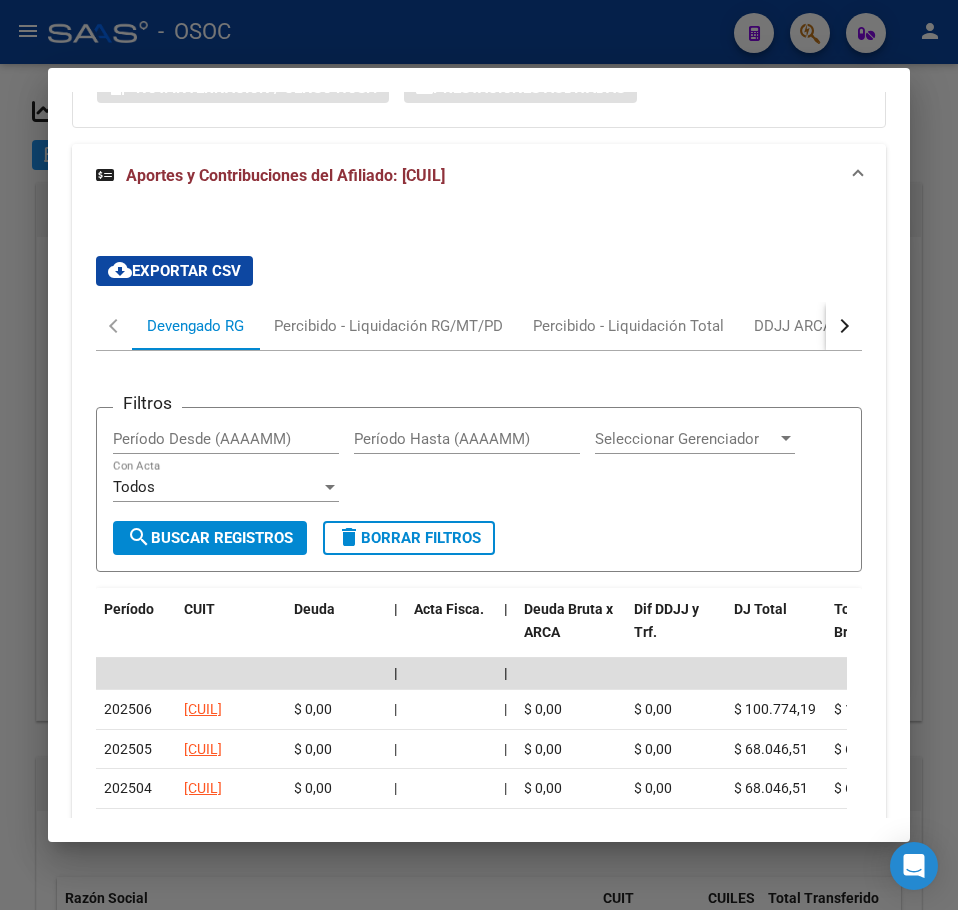 scroll, scrollTop: 1869, scrollLeft: 0, axis: vertical 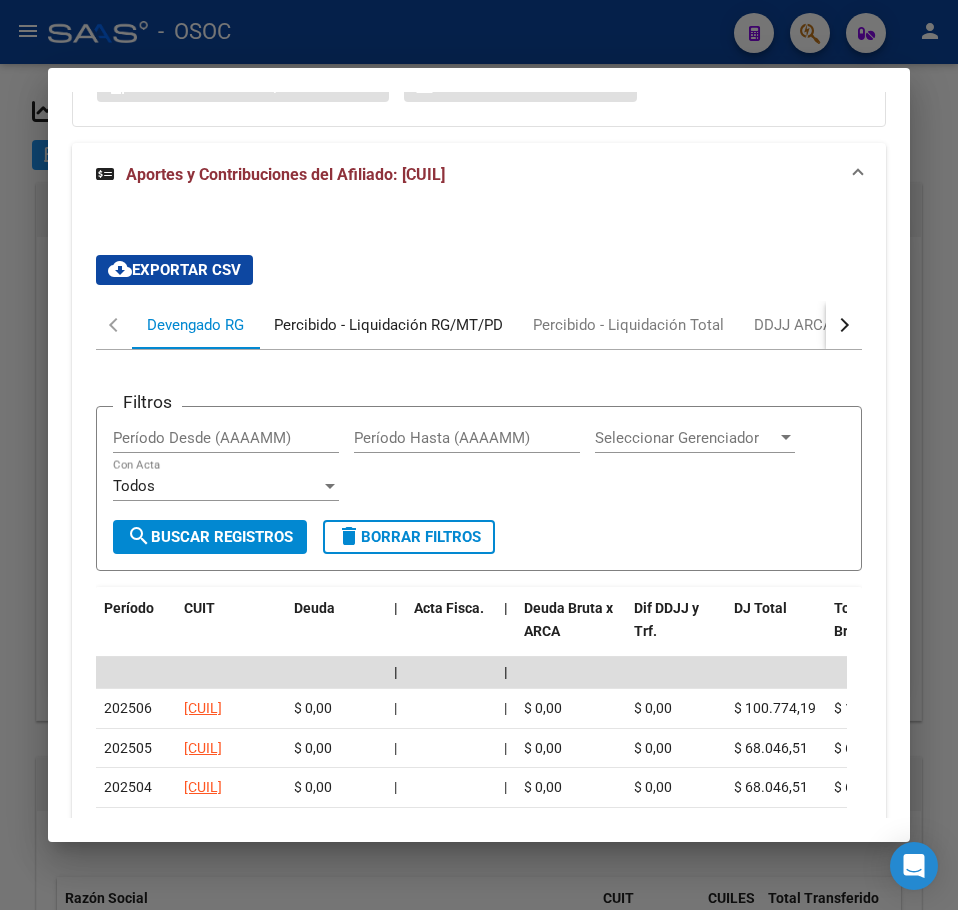 click on "Percibido - Liquidación RG/MT/PD" at bounding box center (388, 325) 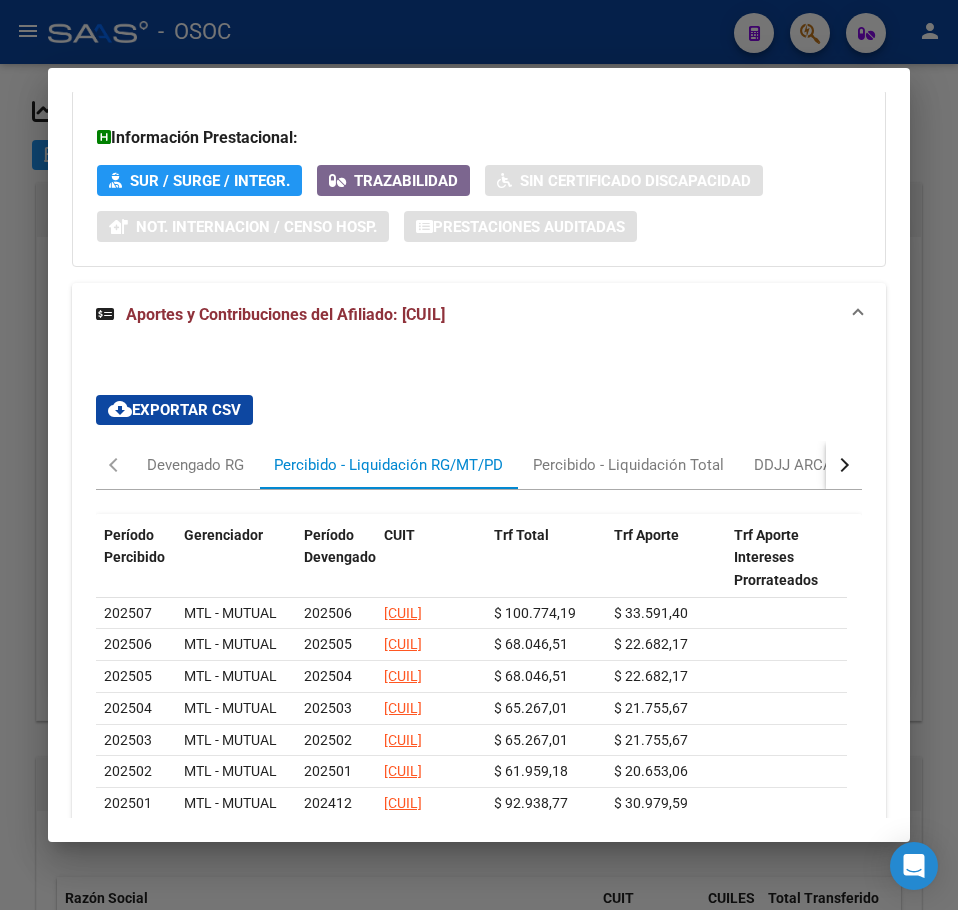 scroll, scrollTop: 1869, scrollLeft: 0, axis: vertical 